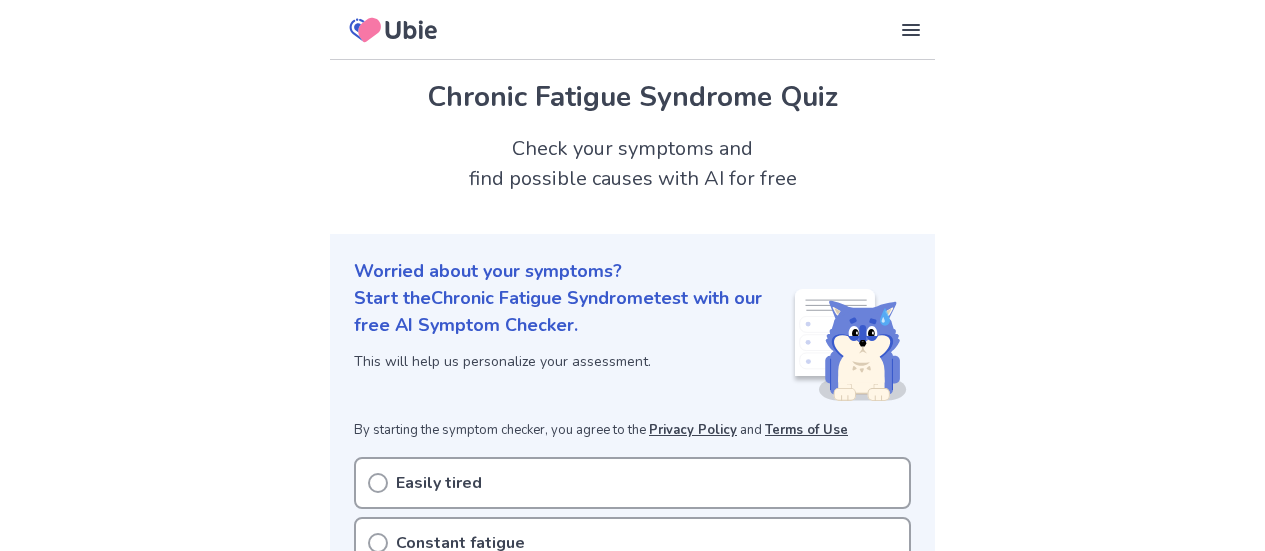 scroll, scrollTop: 365, scrollLeft: 0, axis: vertical 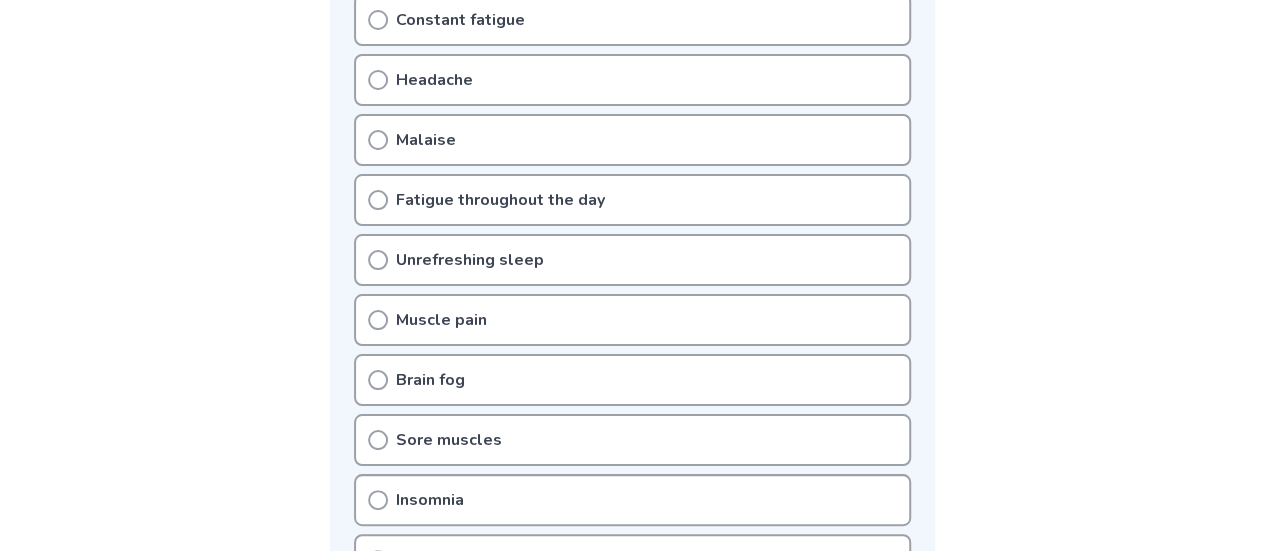 click on "Fatigue throughout the day" at bounding box center (500, 200) 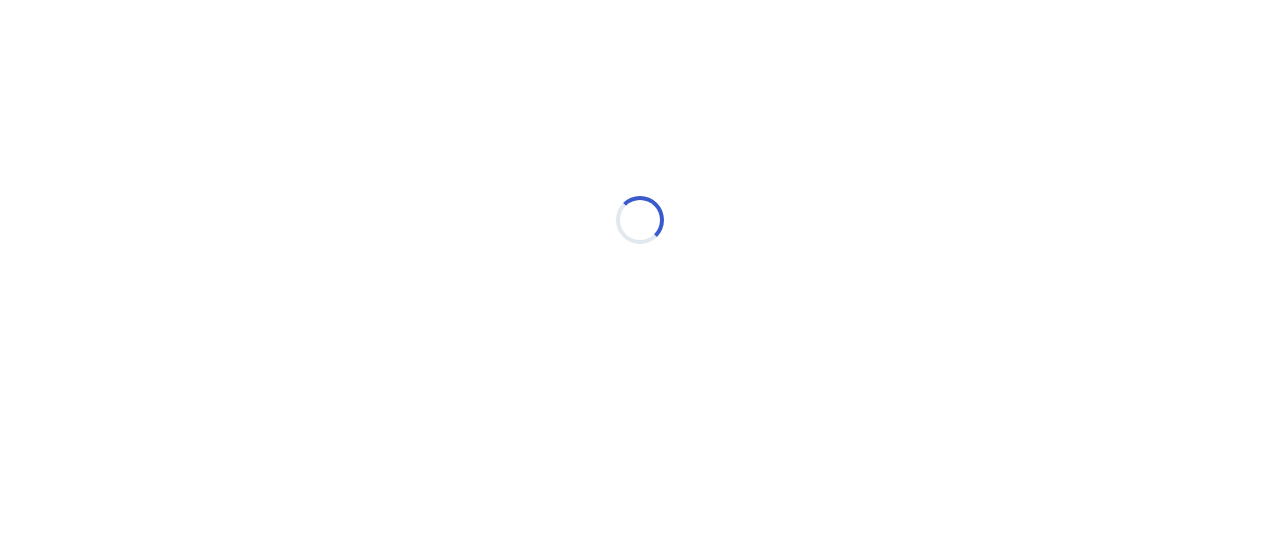 scroll, scrollTop: 0, scrollLeft: 0, axis: both 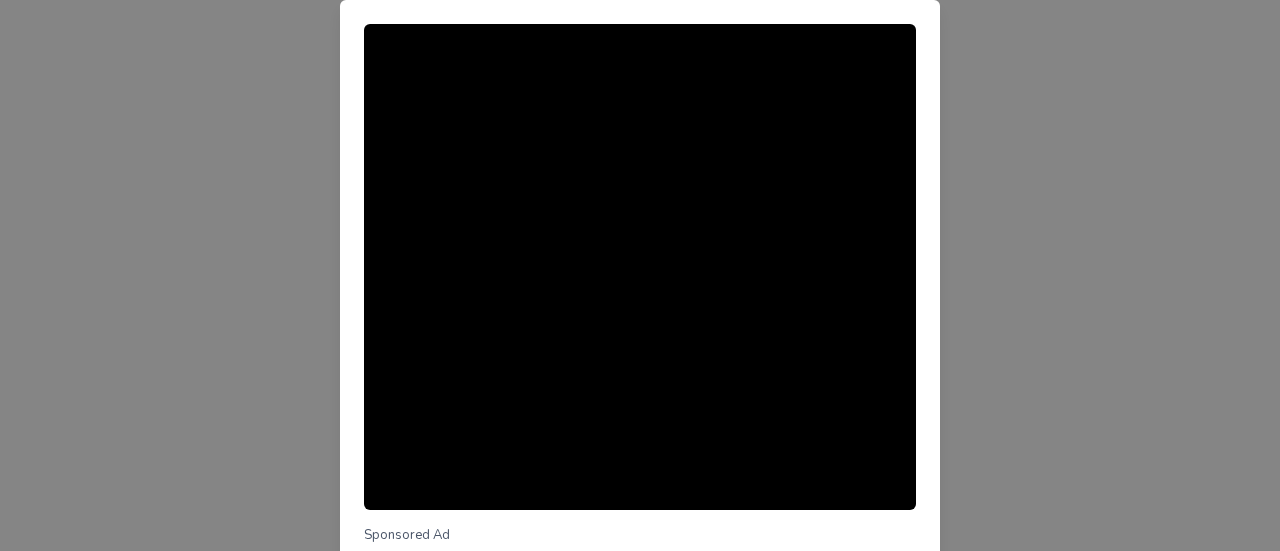 click on "Sponsored Ad Find Nutrition Support Covered by Insurance Berry Street helps you connect with dietitians covered by your insurance. Subscribe to receive helpful information and resources about personalized nutrition. Learn more Continue symptom check" at bounding box center [640, 275] 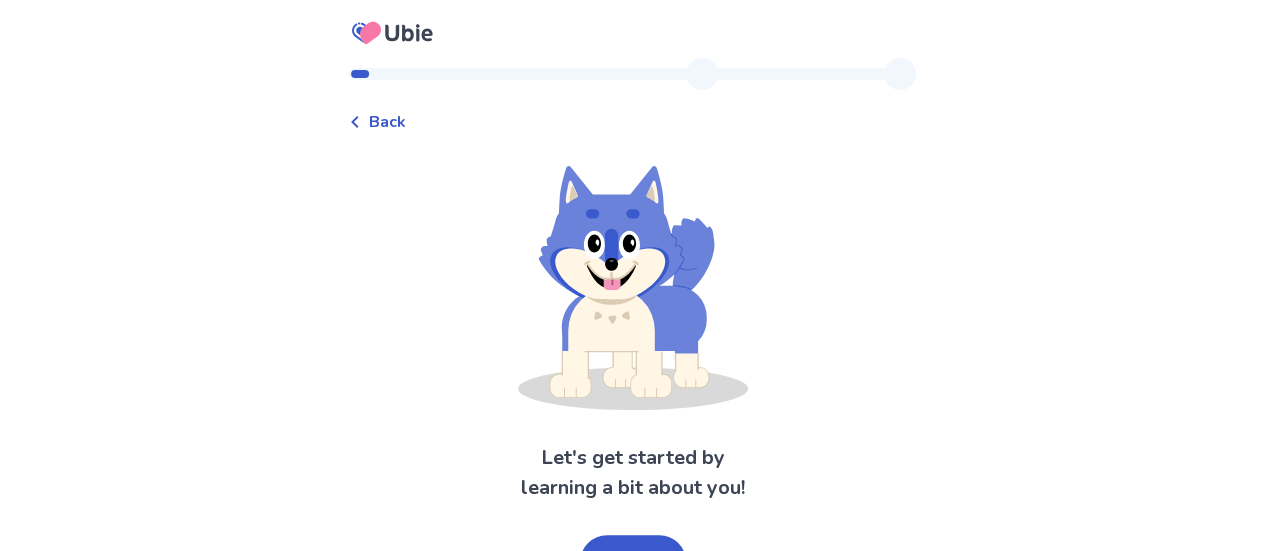 scroll, scrollTop: 38, scrollLeft: 0, axis: vertical 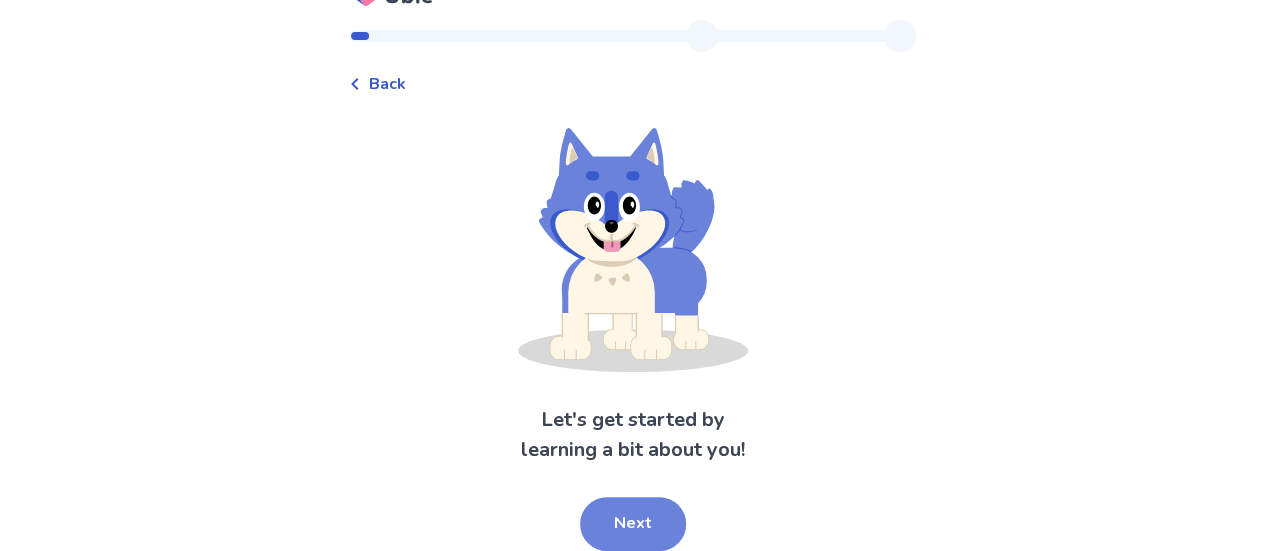 click on "Next" at bounding box center [633, 524] 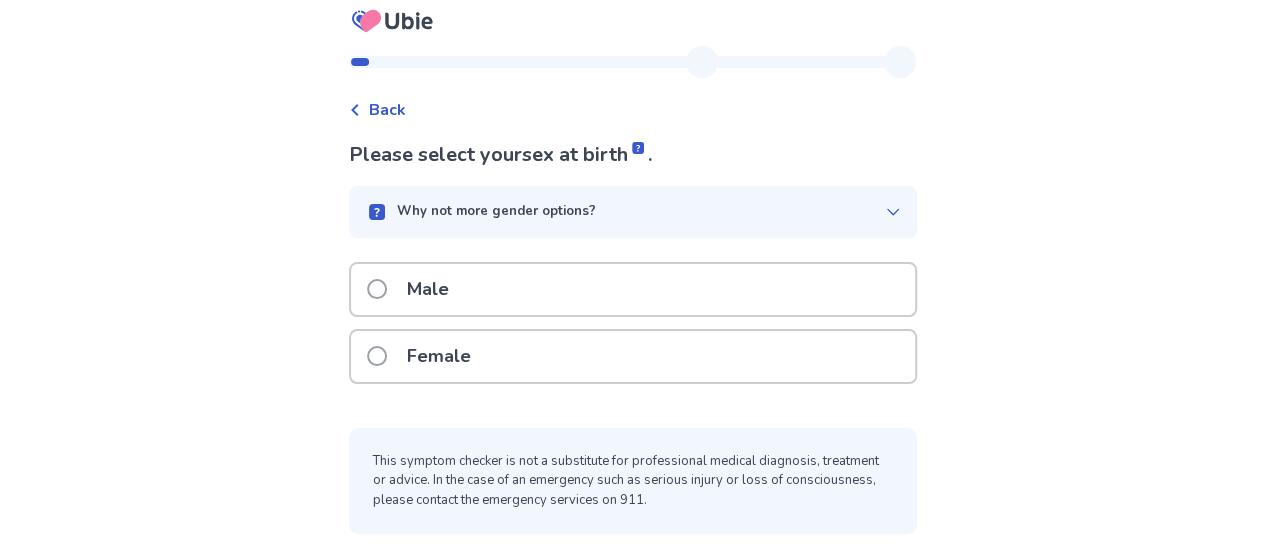 click on "Female" at bounding box center (633, 356) 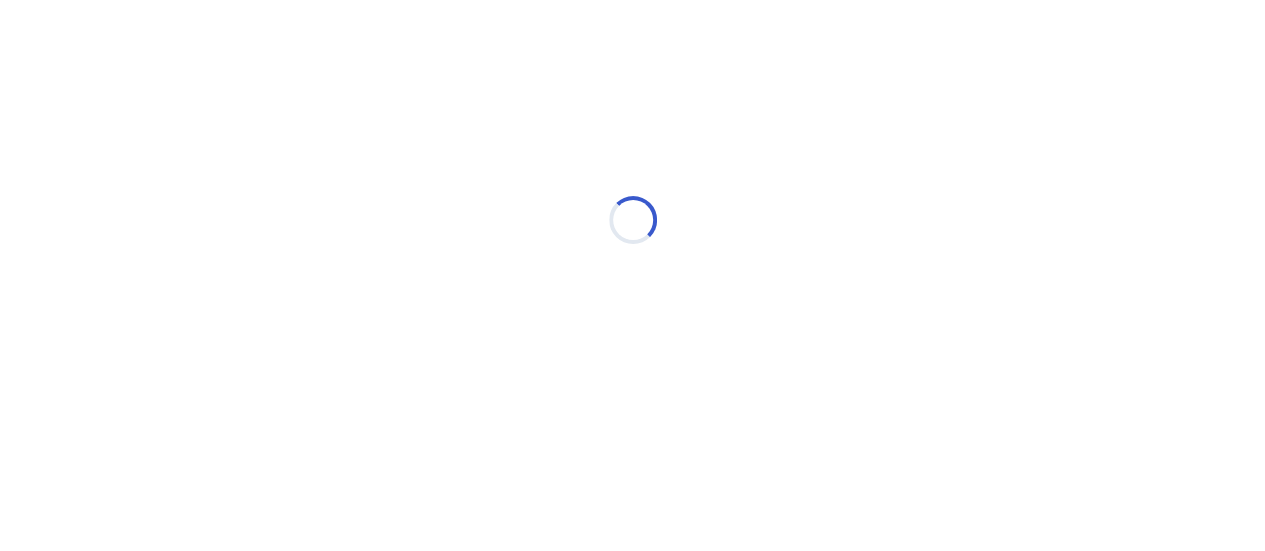 scroll, scrollTop: 0, scrollLeft: 0, axis: both 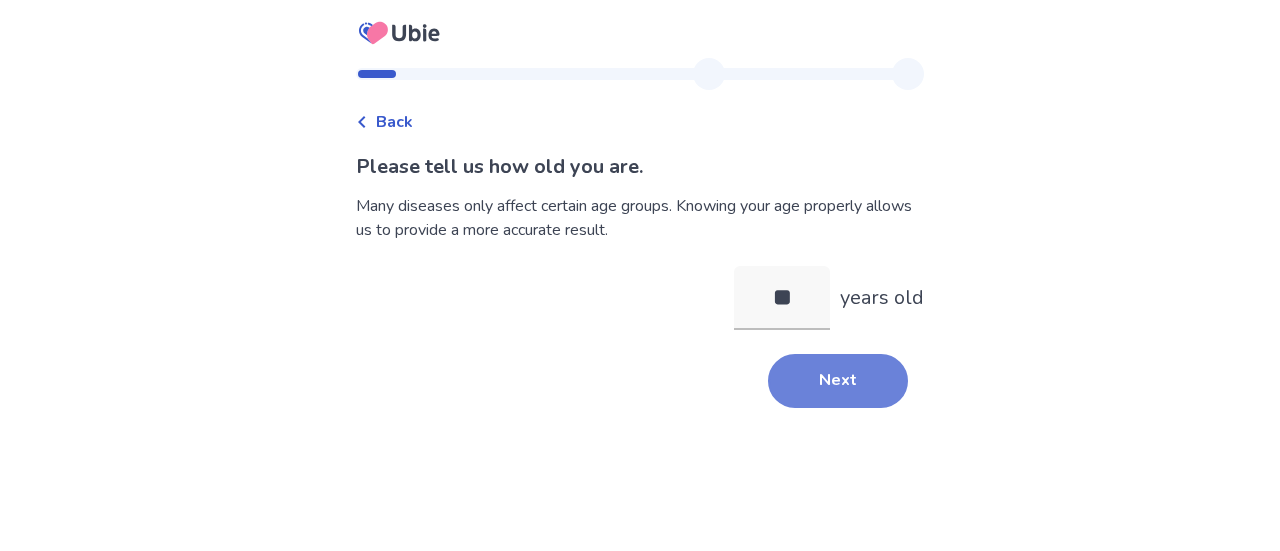 type on "**" 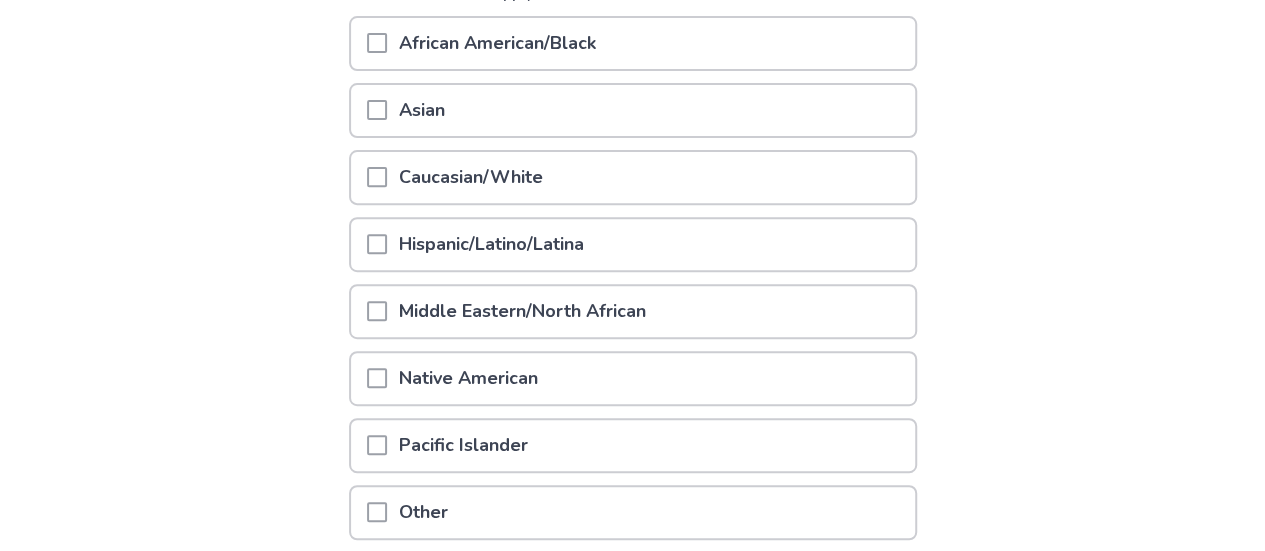 scroll, scrollTop: 292, scrollLeft: 0, axis: vertical 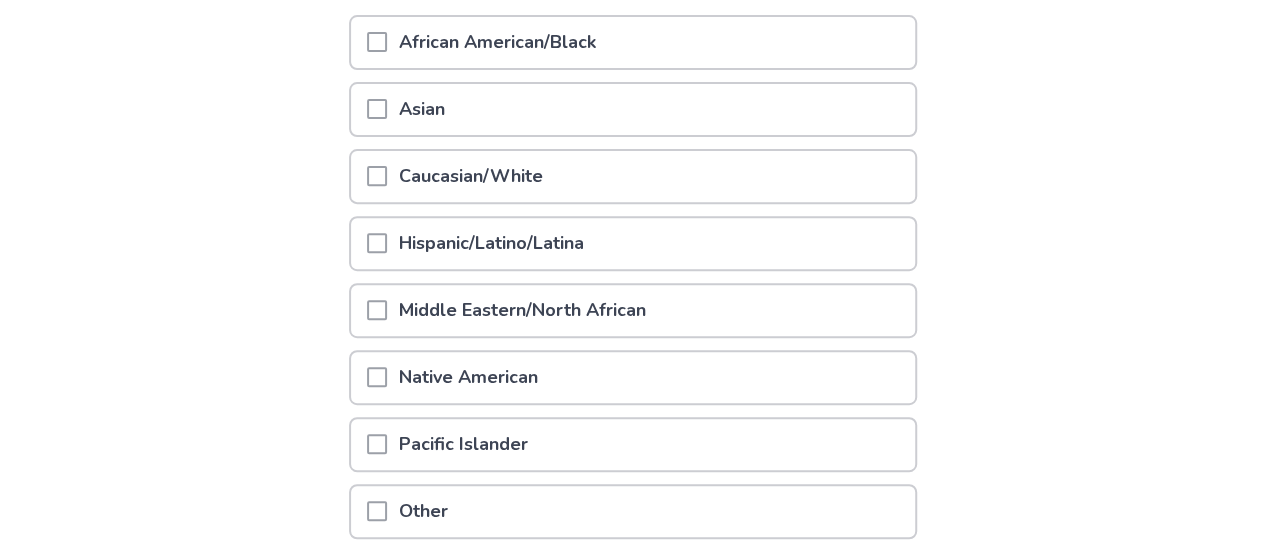 click on "Caucasian/White" at bounding box center (633, 176) 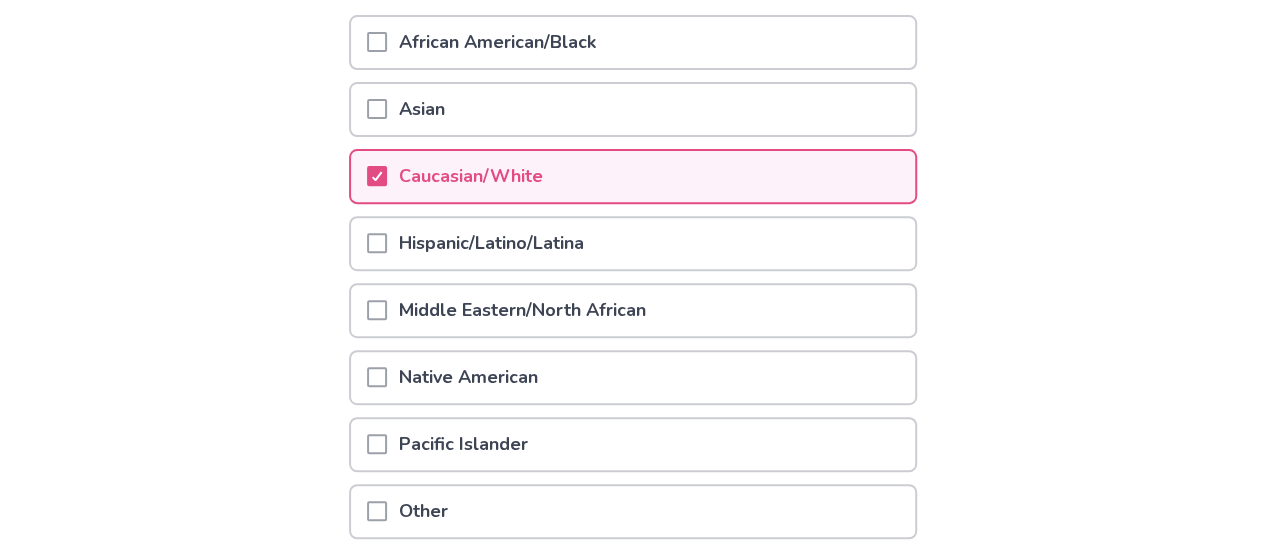 scroll, scrollTop: 457, scrollLeft: 0, axis: vertical 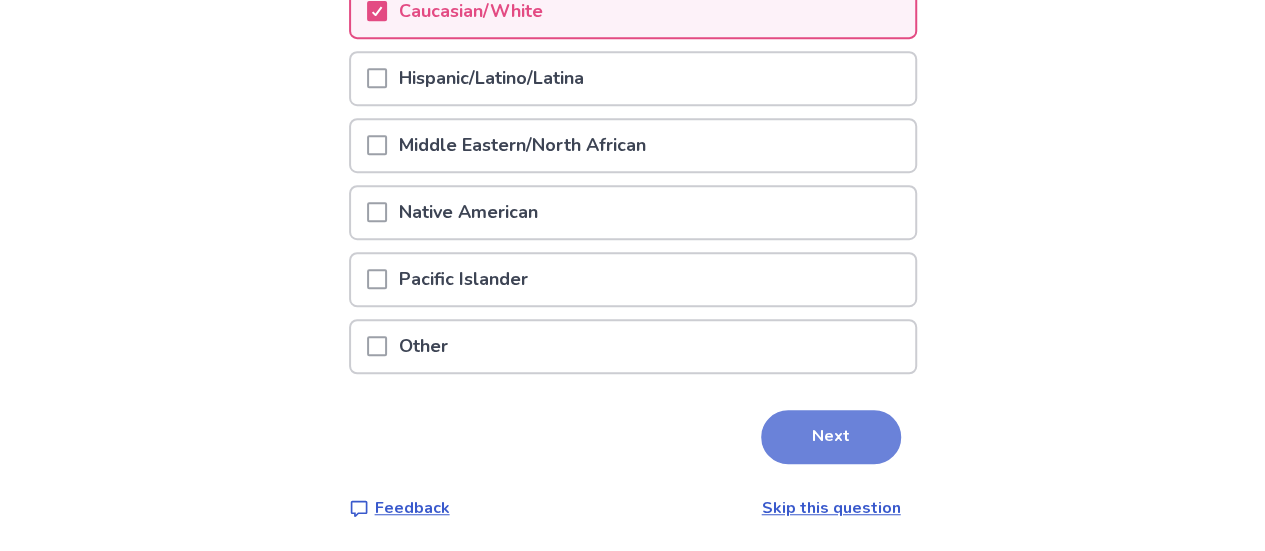 click on "Next" at bounding box center (831, 437) 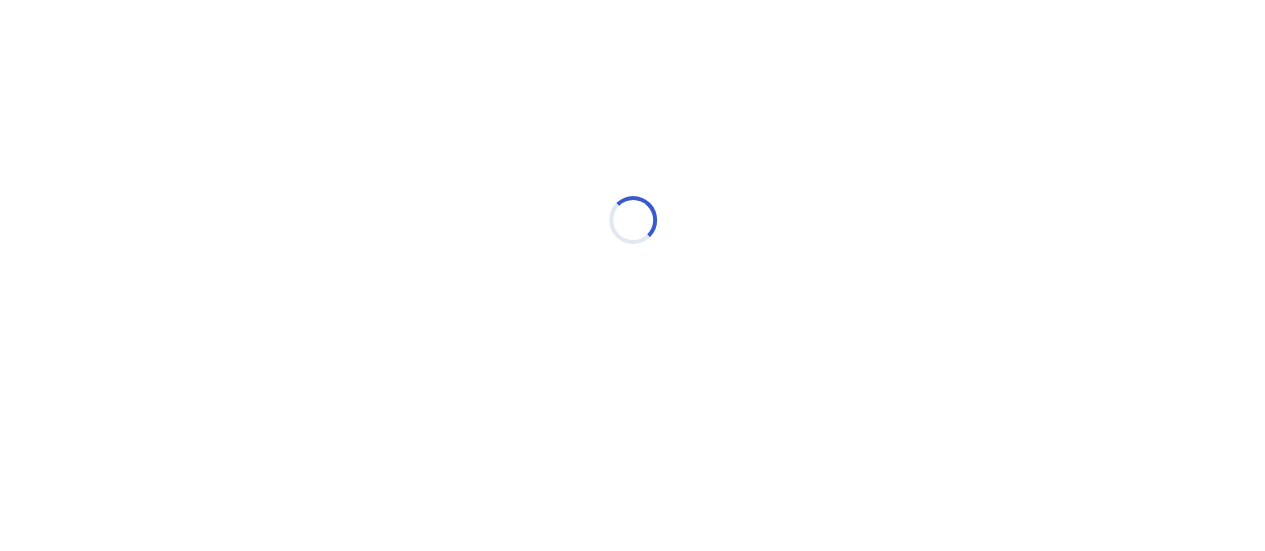 scroll, scrollTop: 0, scrollLeft: 0, axis: both 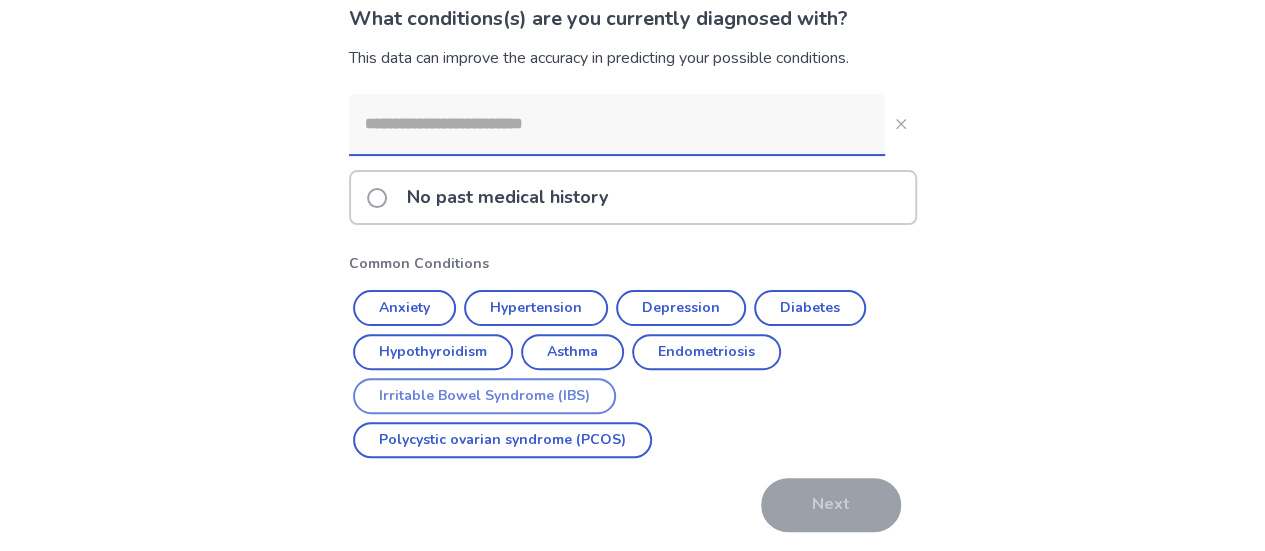 click on "Irritable Bowel Syndrome (IBS)" at bounding box center [484, 396] 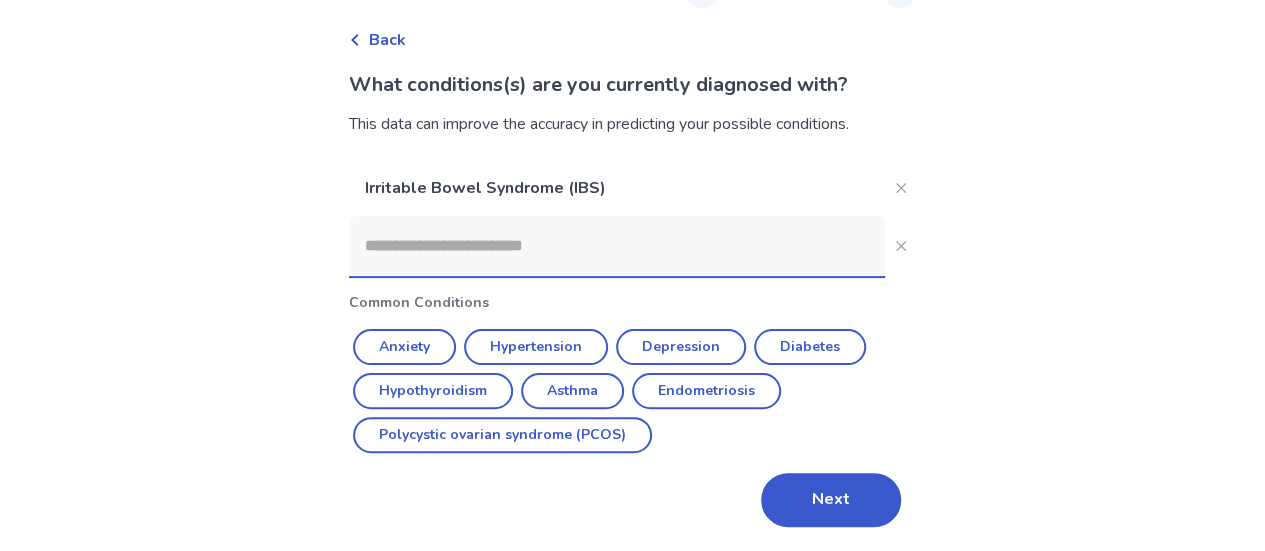 scroll, scrollTop: 82, scrollLeft: 0, axis: vertical 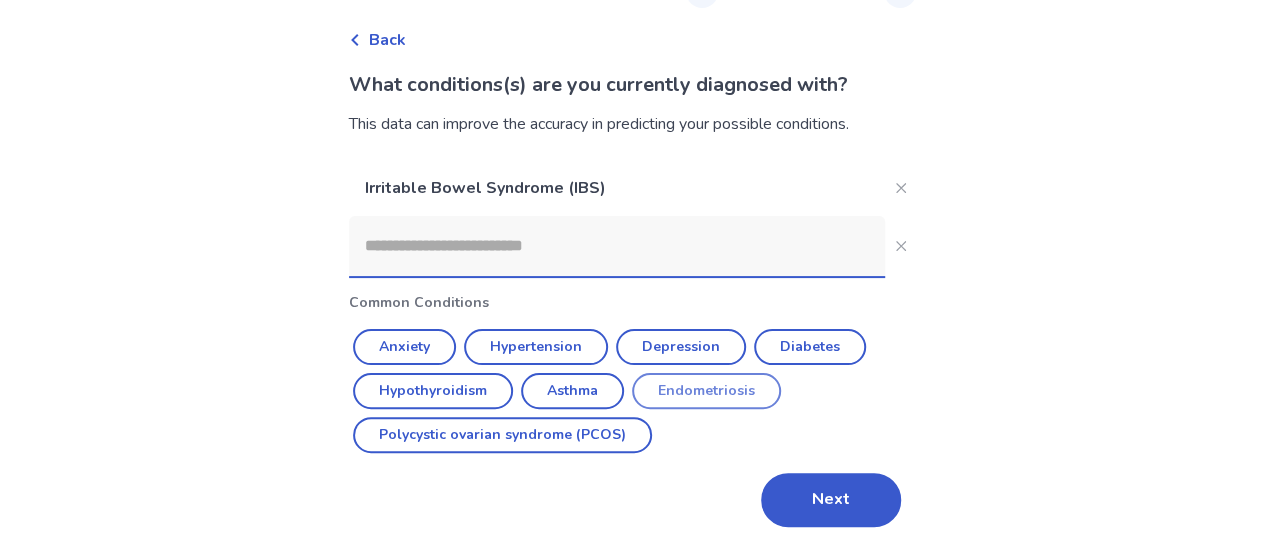 click on "Endometriosis" at bounding box center (706, 391) 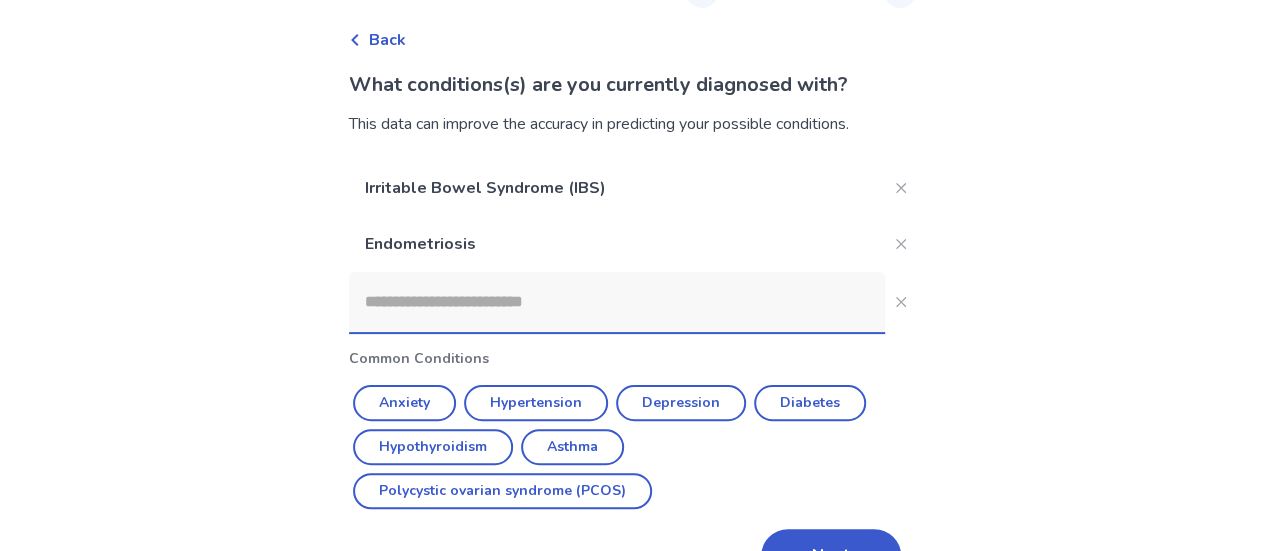 click at bounding box center [617, 302] 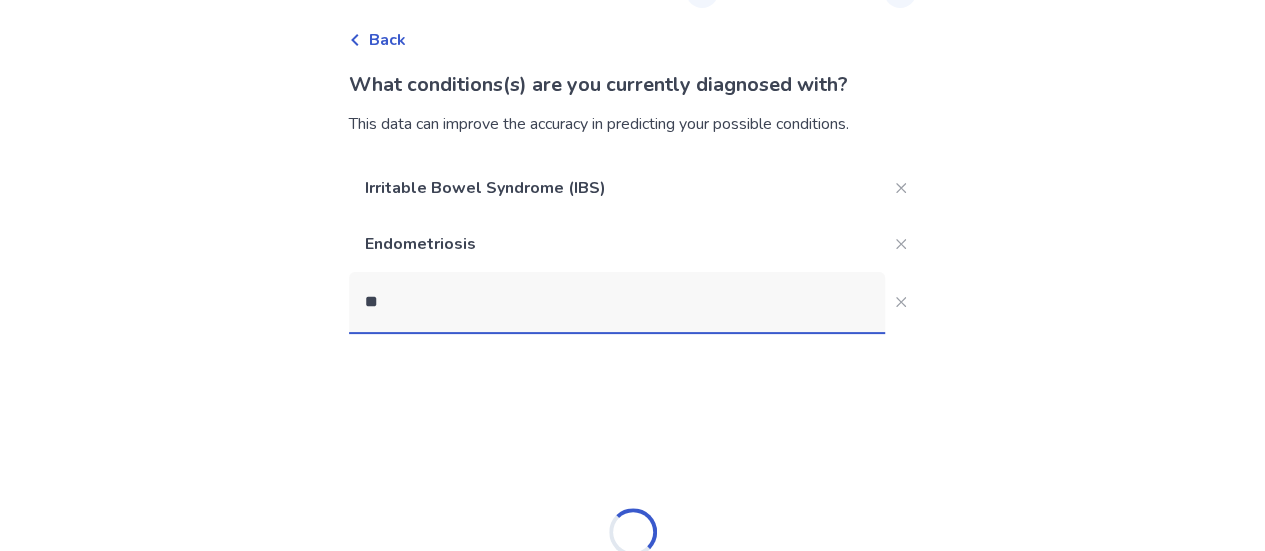 type on "*" 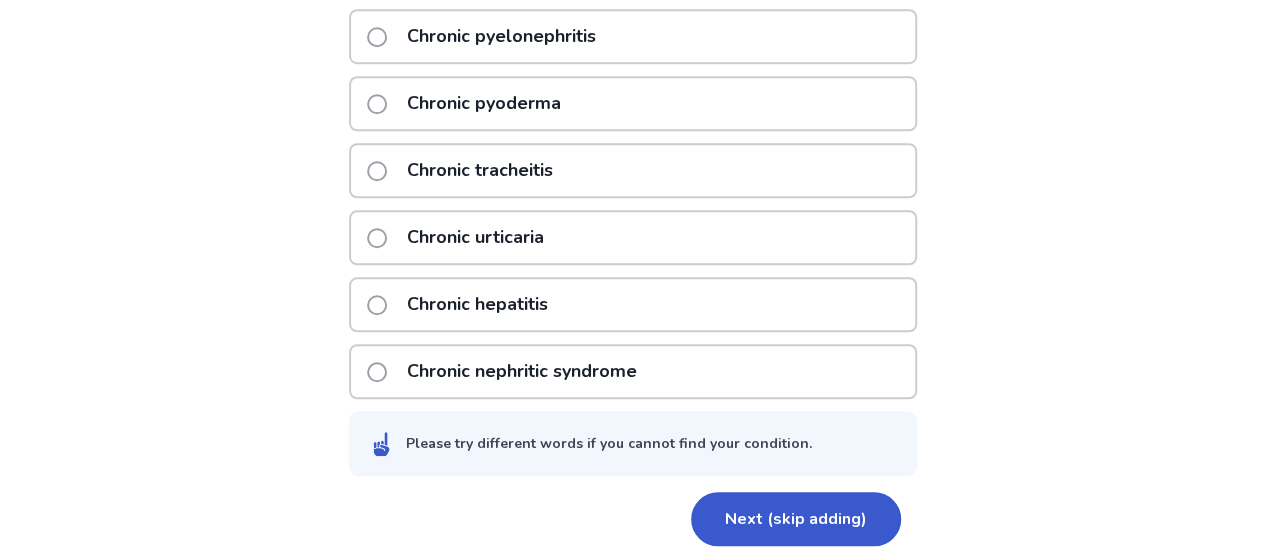 scroll, scrollTop: 724, scrollLeft: 0, axis: vertical 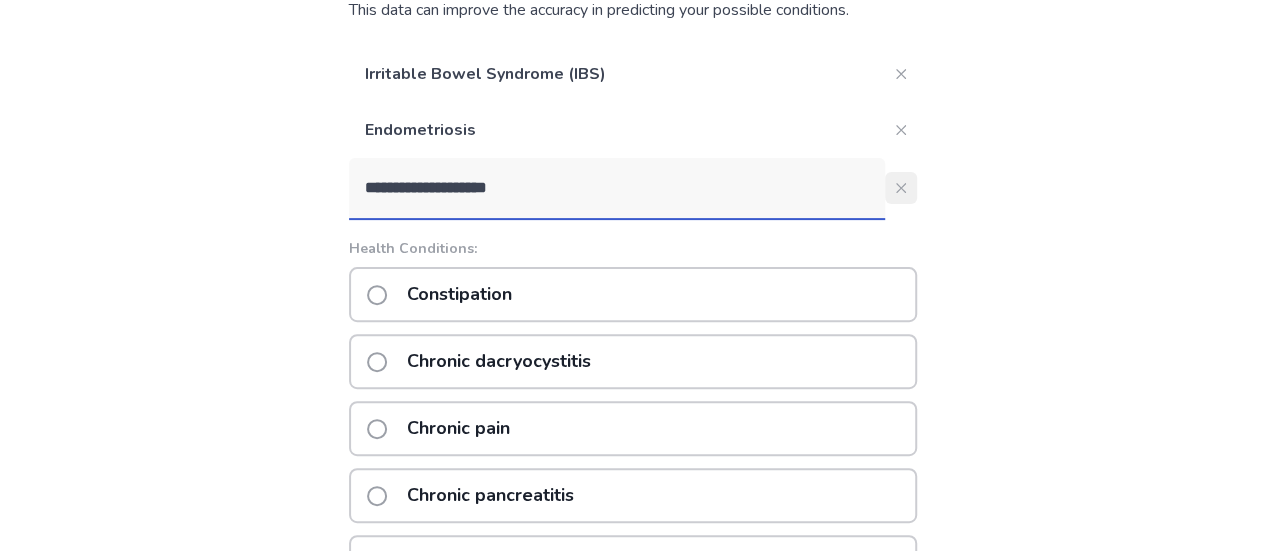type on "**********" 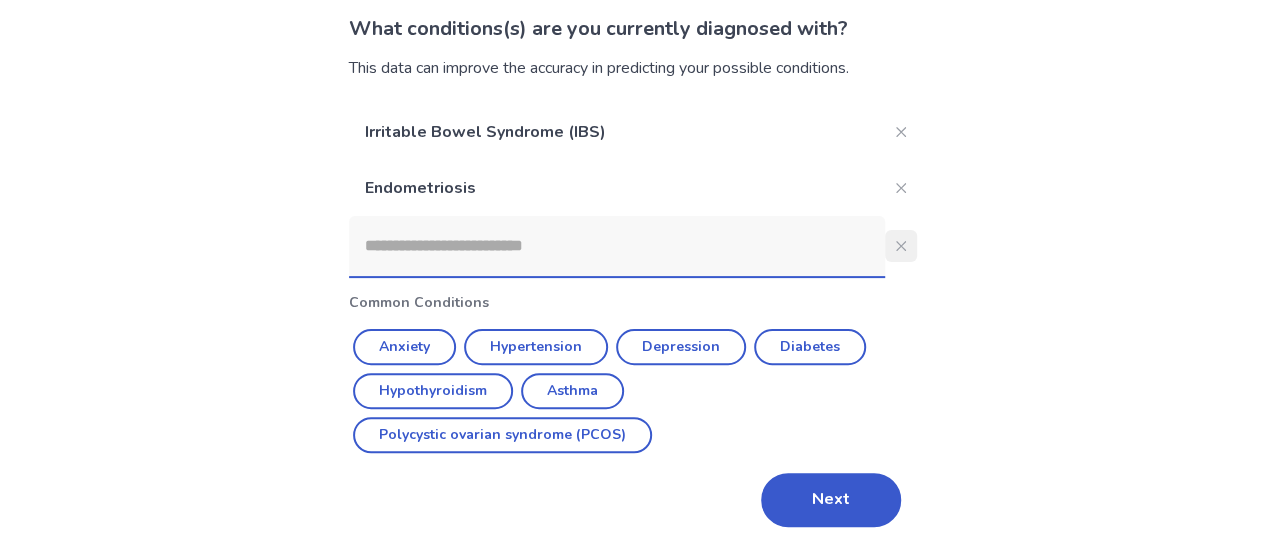 scroll, scrollTop: 138, scrollLeft: 0, axis: vertical 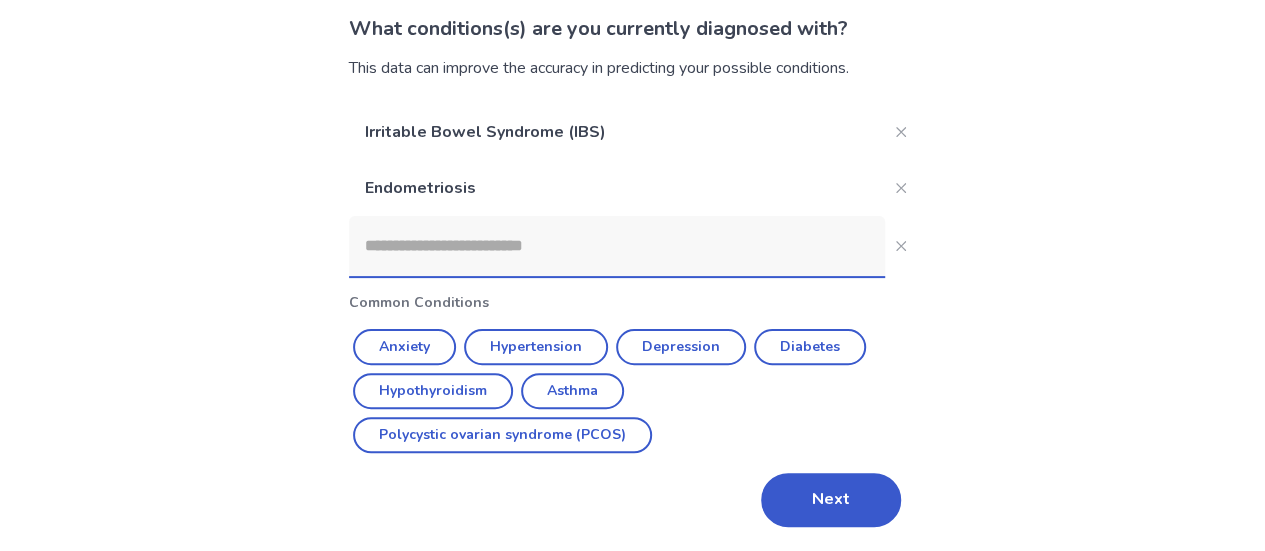 click at bounding box center (617, 246) 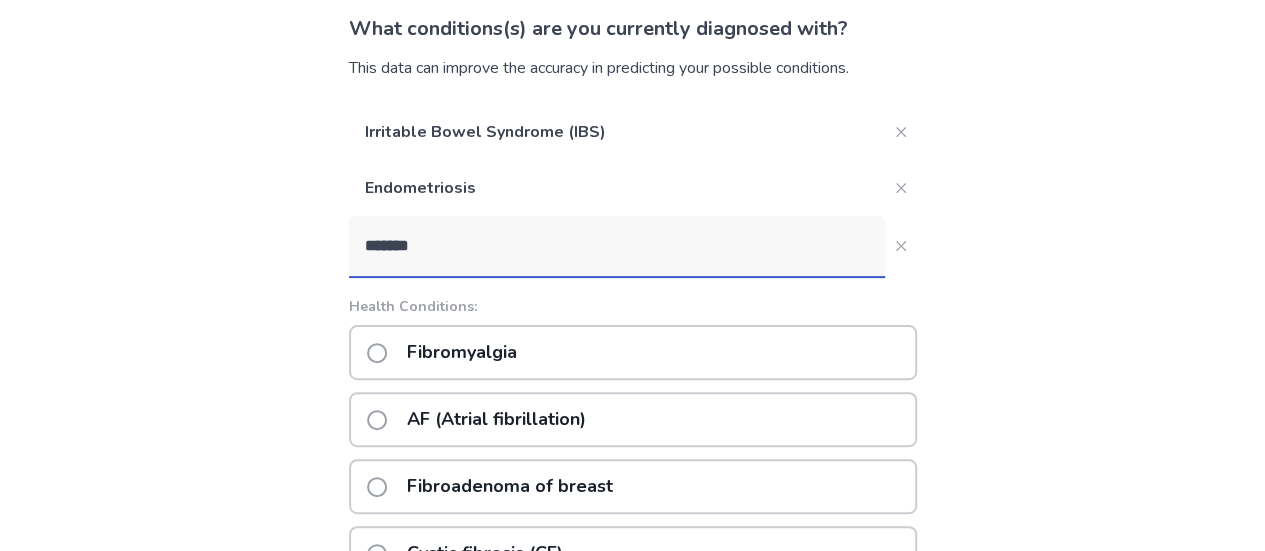 type on "*******" 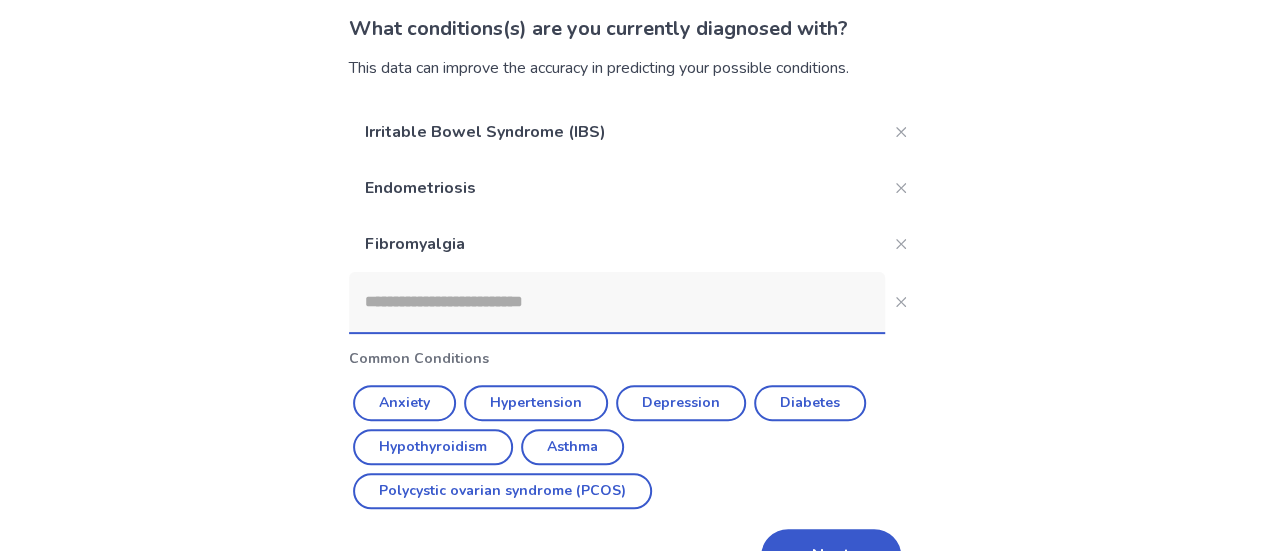 click at bounding box center [617, 302] 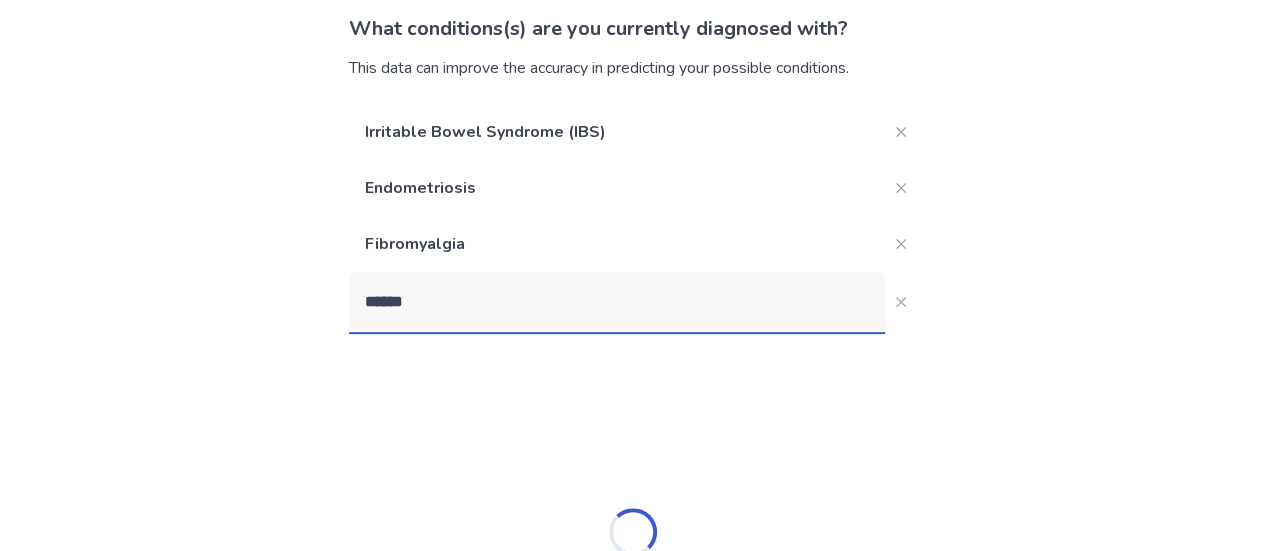 type on "*******" 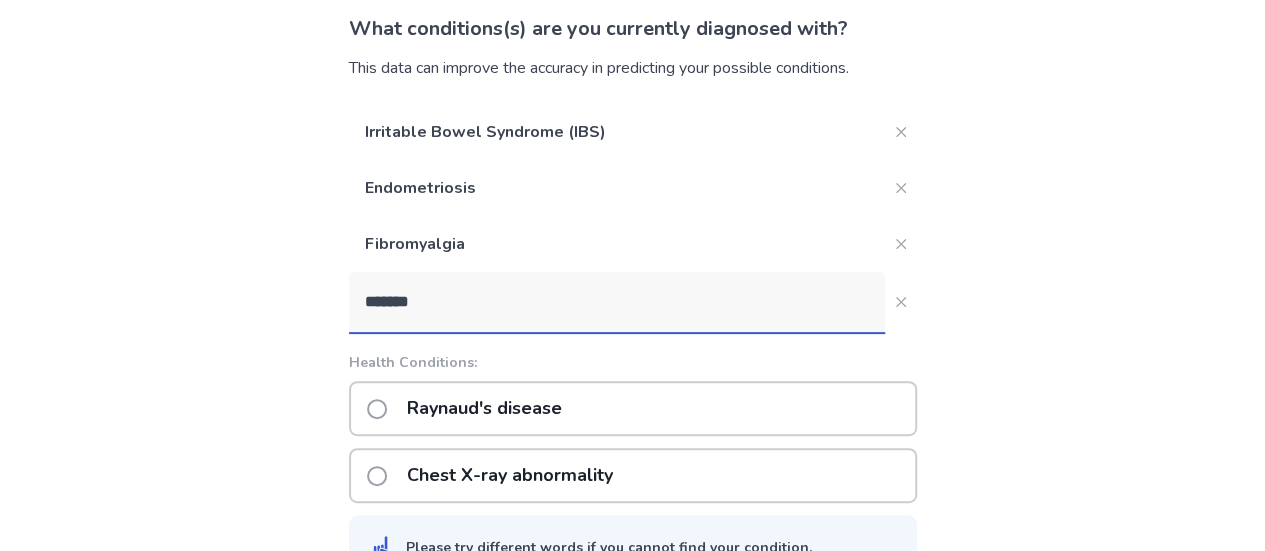 click on "Raynaud's disease" at bounding box center (484, 408) 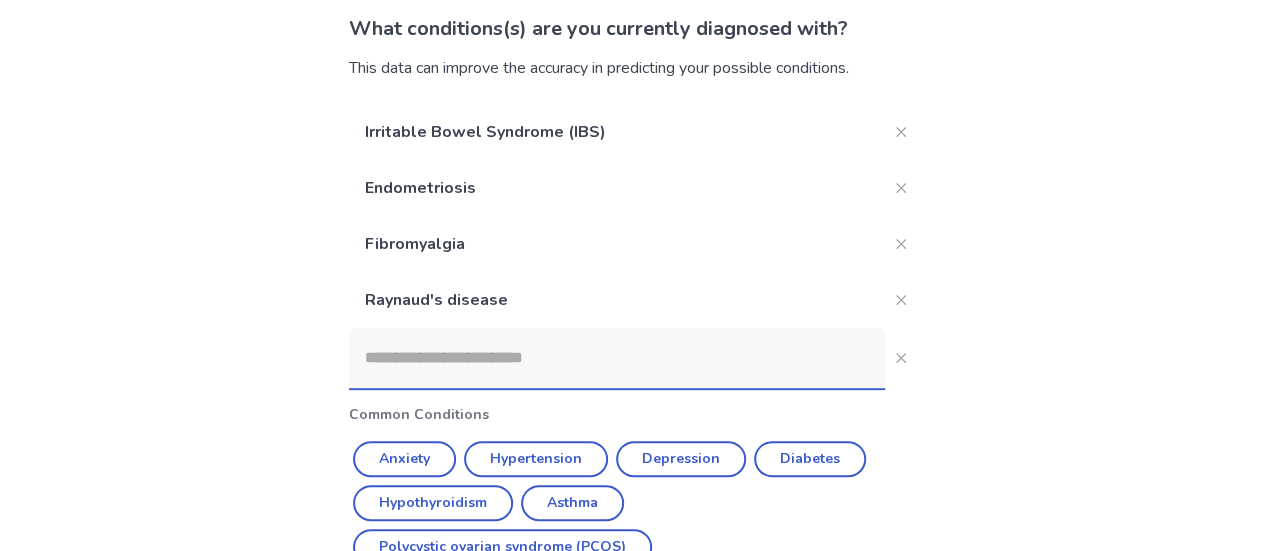 click at bounding box center (617, 358) 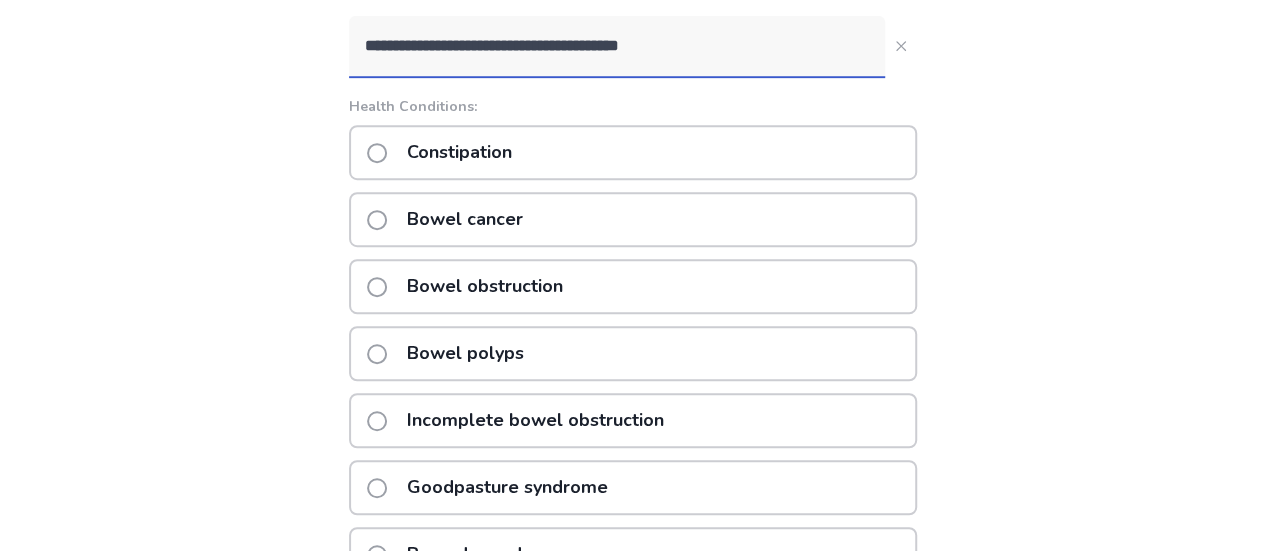 scroll, scrollTop: 308, scrollLeft: 0, axis: vertical 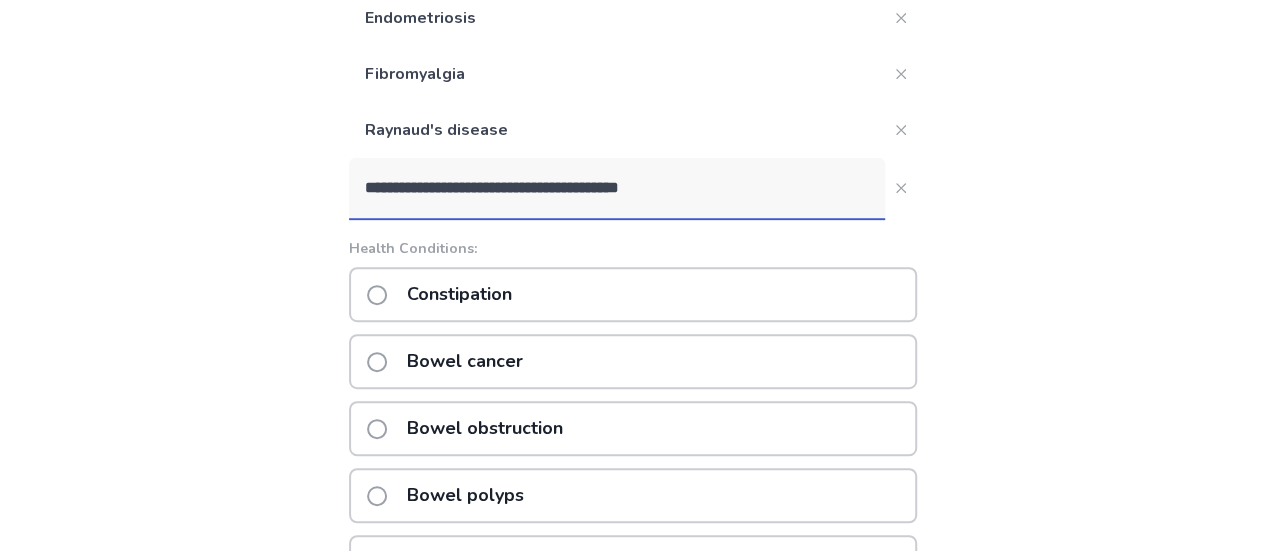 click on "**********" at bounding box center [617, 188] 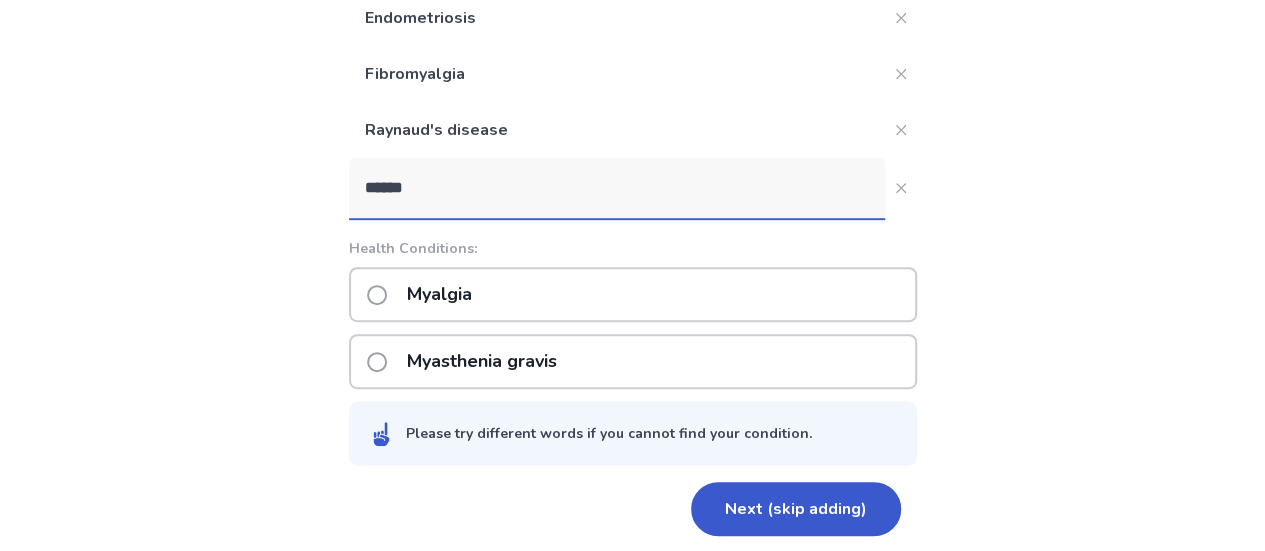 type on "******" 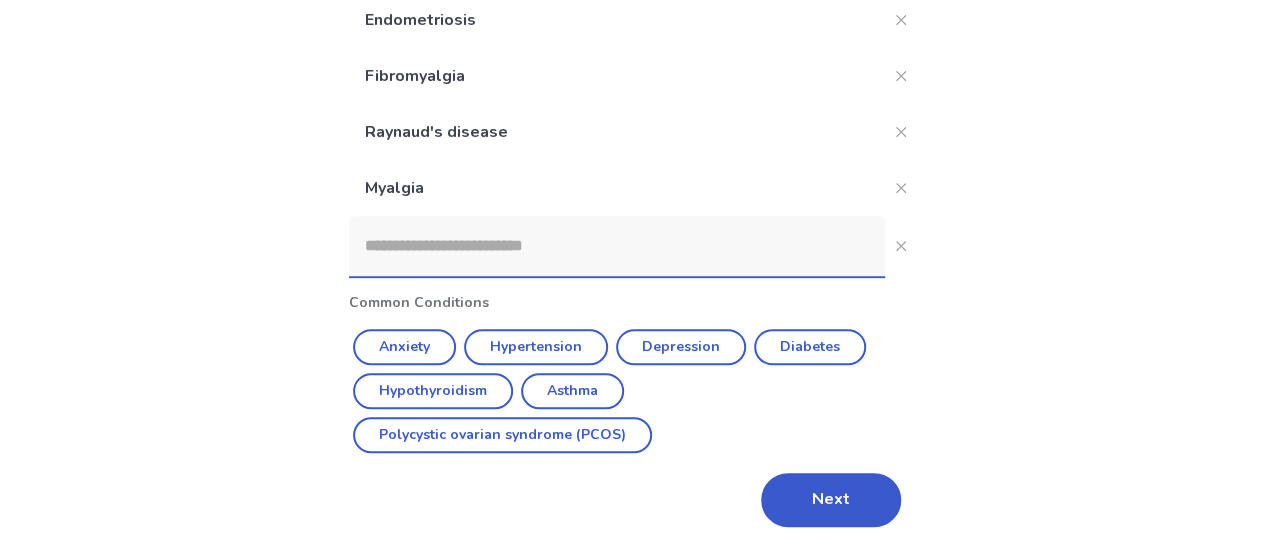 scroll, scrollTop: 306, scrollLeft: 0, axis: vertical 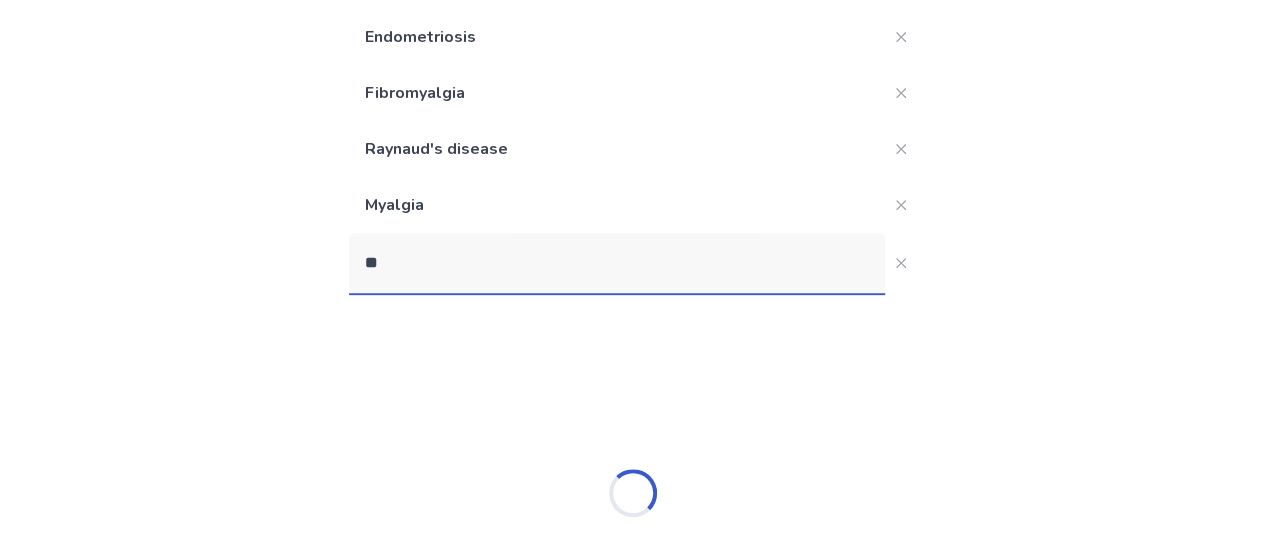 type on "*" 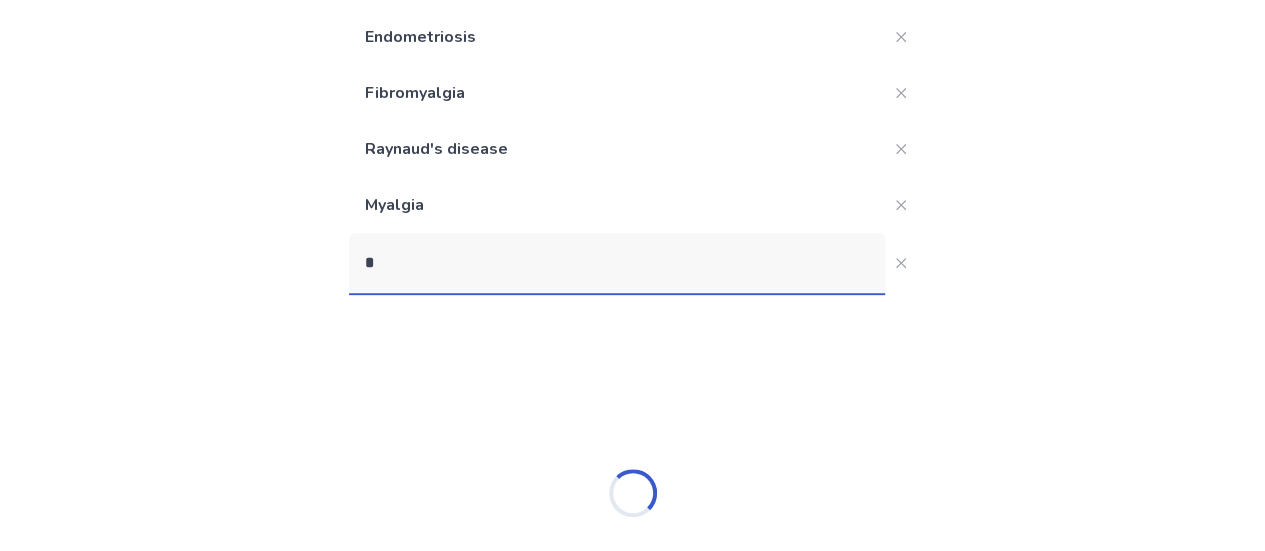 type 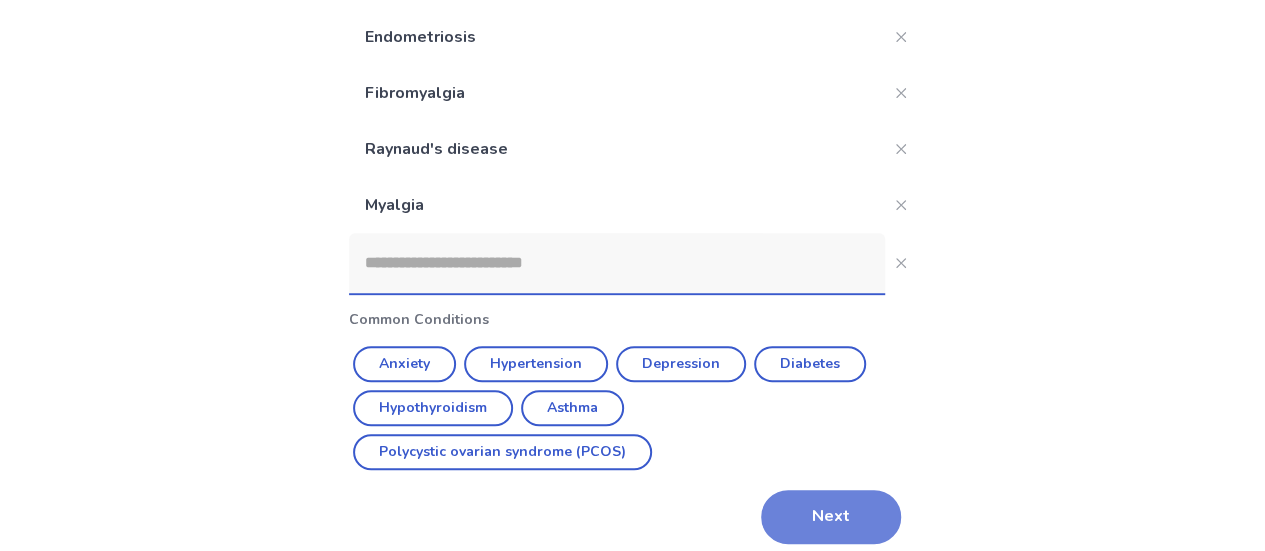 click on "Next" at bounding box center [831, 517] 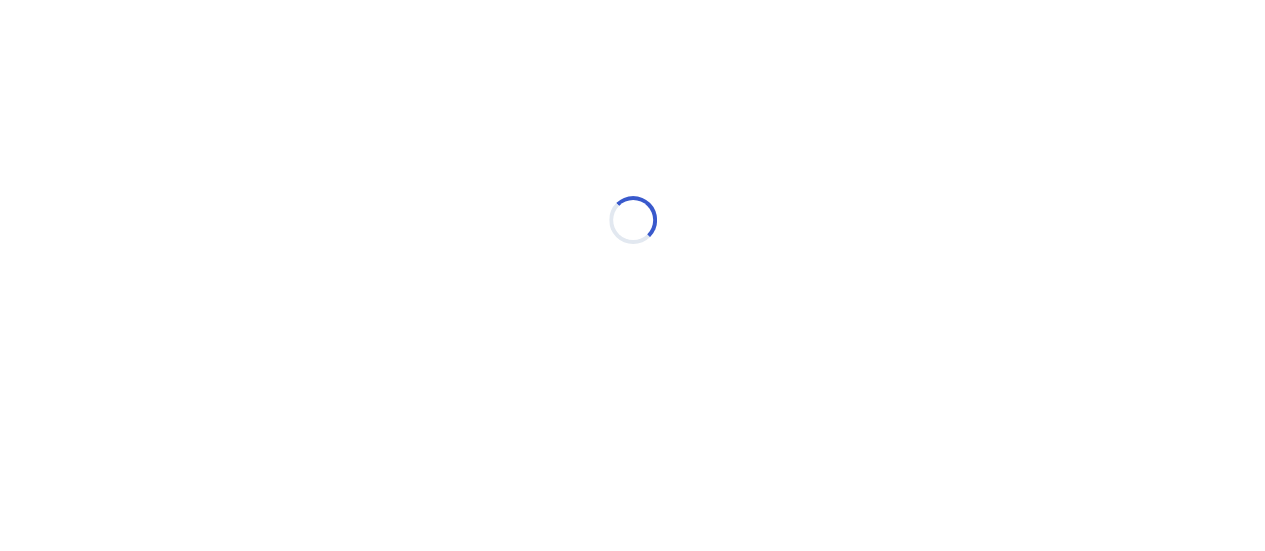 scroll, scrollTop: 0, scrollLeft: 0, axis: both 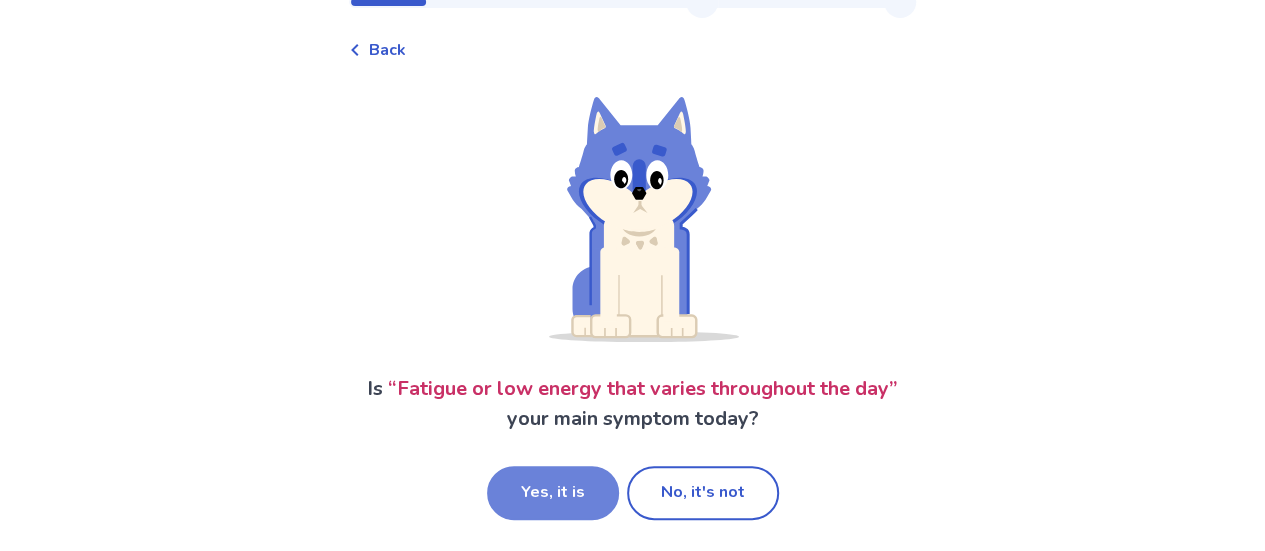 click on "Yes, it is" at bounding box center (553, 493) 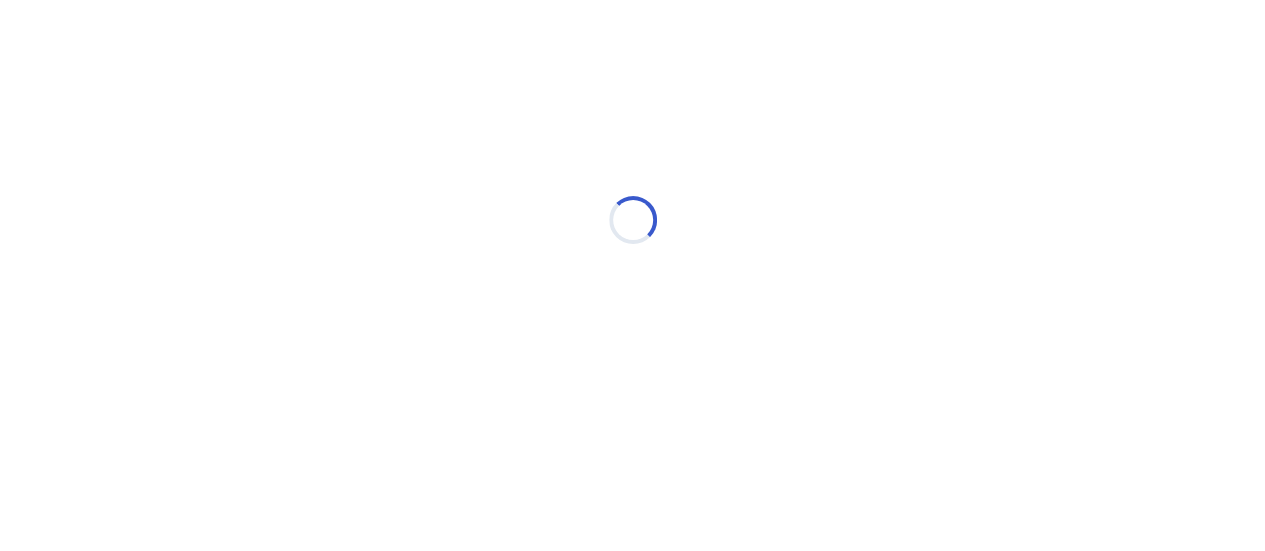 scroll, scrollTop: 0, scrollLeft: 0, axis: both 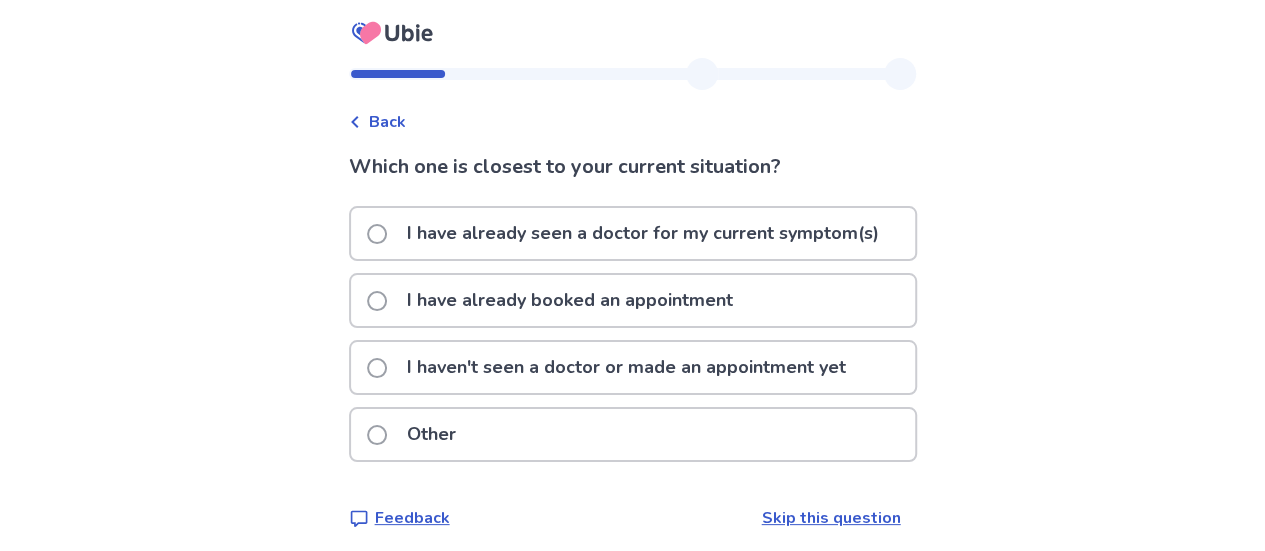 click on "I haven't seen a doctor or made an appointment yet" at bounding box center [626, 367] 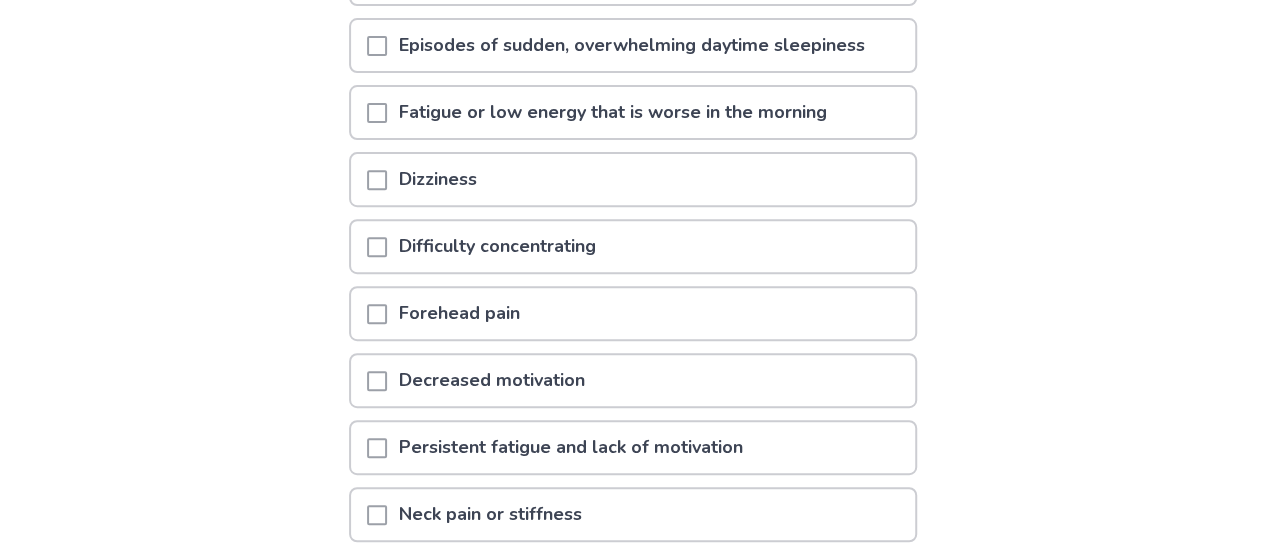 scroll, scrollTop: 231, scrollLeft: 0, axis: vertical 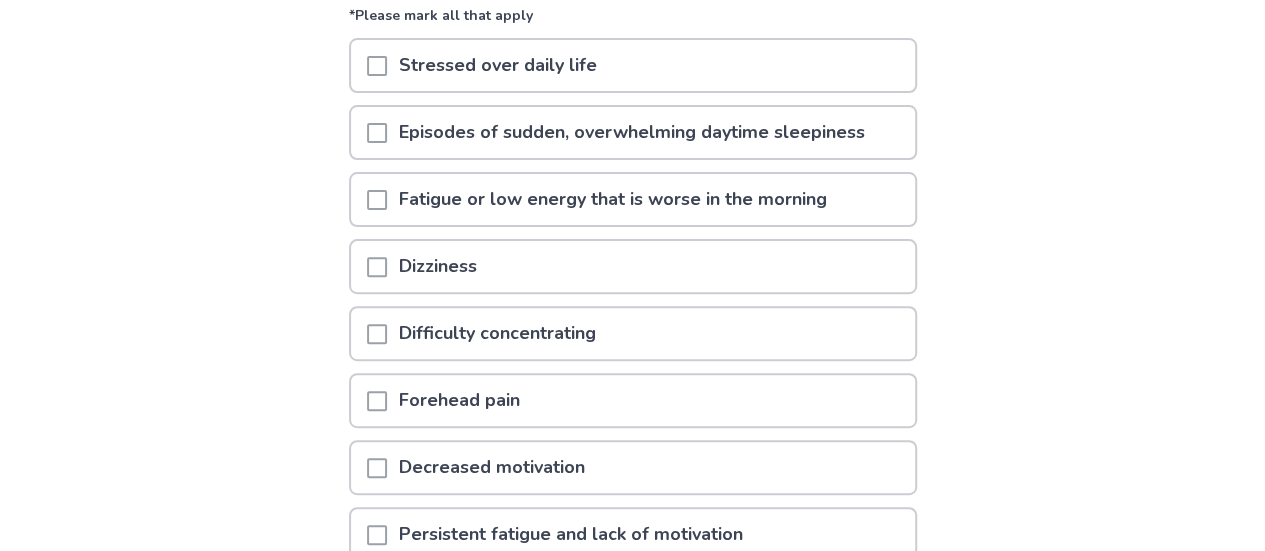 click on "Episodes of sudden, overwhelming daytime sleepiness" at bounding box center (632, 132) 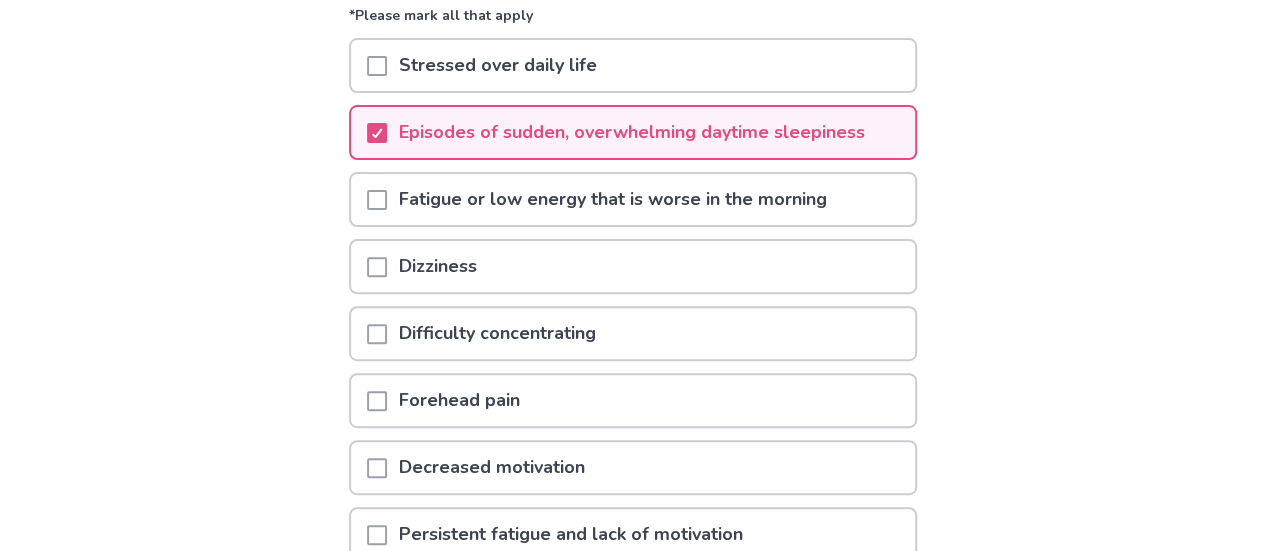 scroll, scrollTop: 554, scrollLeft: 0, axis: vertical 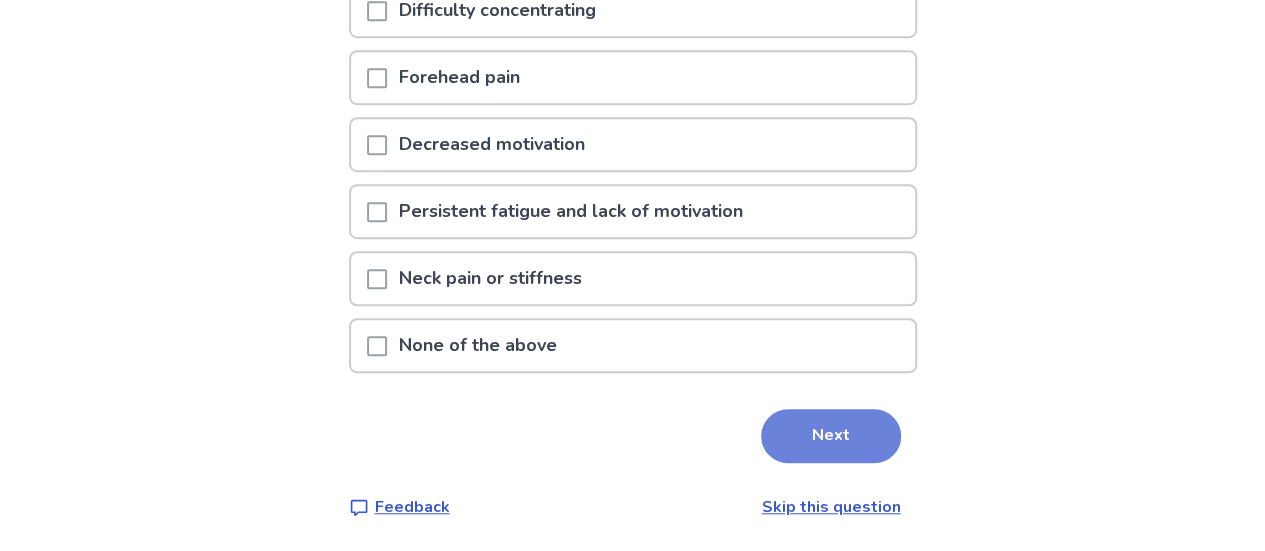 click on "Next" at bounding box center (831, 436) 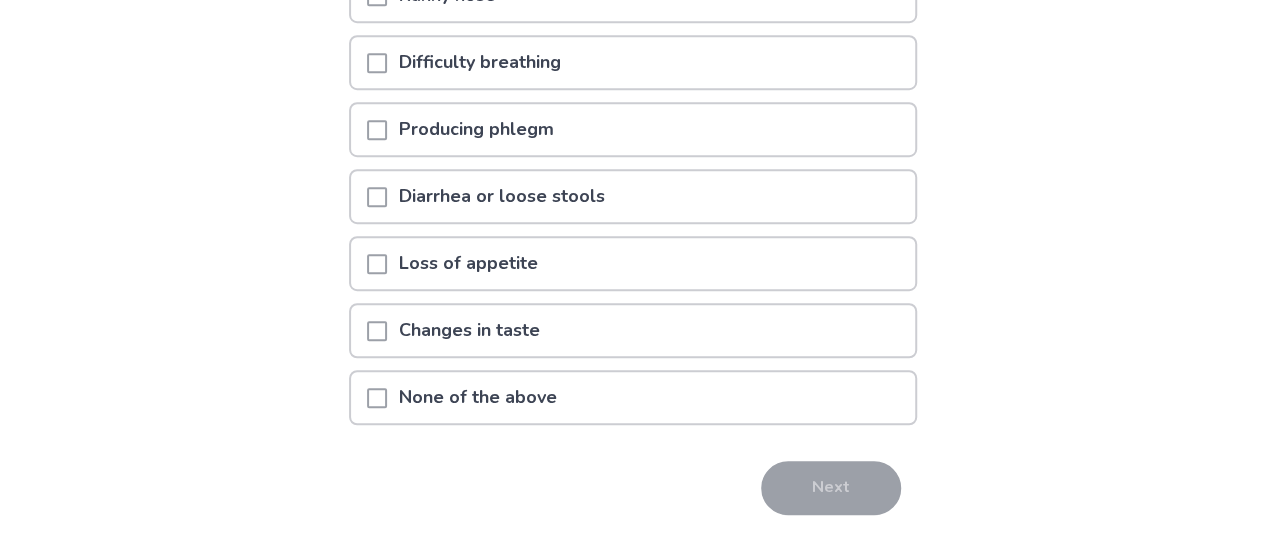 scroll, scrollTop: 504, scrollLeft: 0, axis: vertical 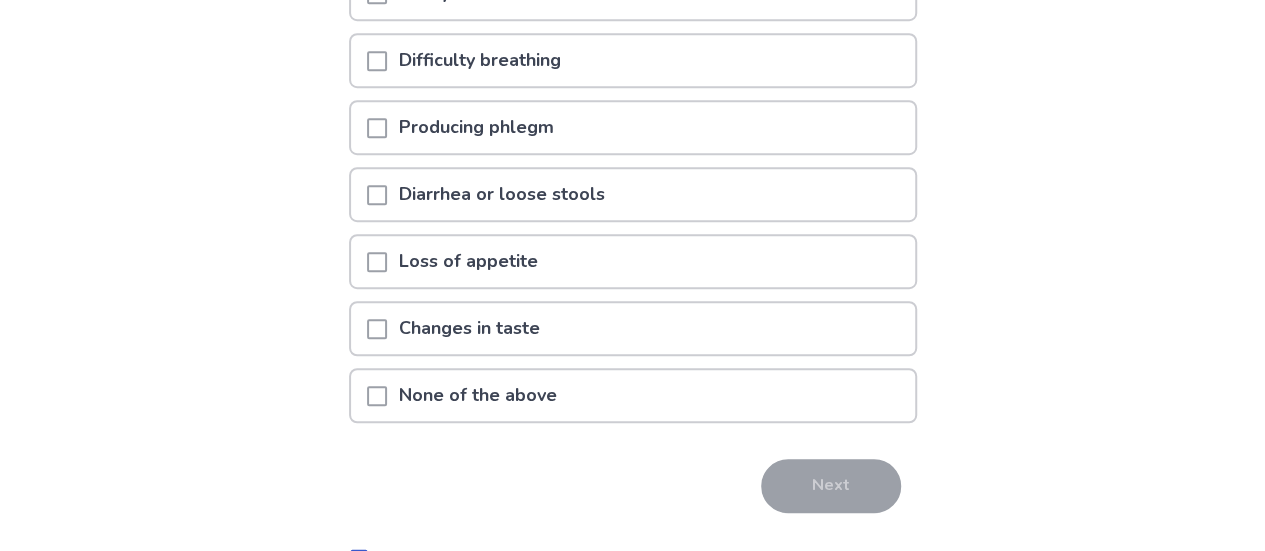 click on "None of the above" at bounding box center [478, 395] 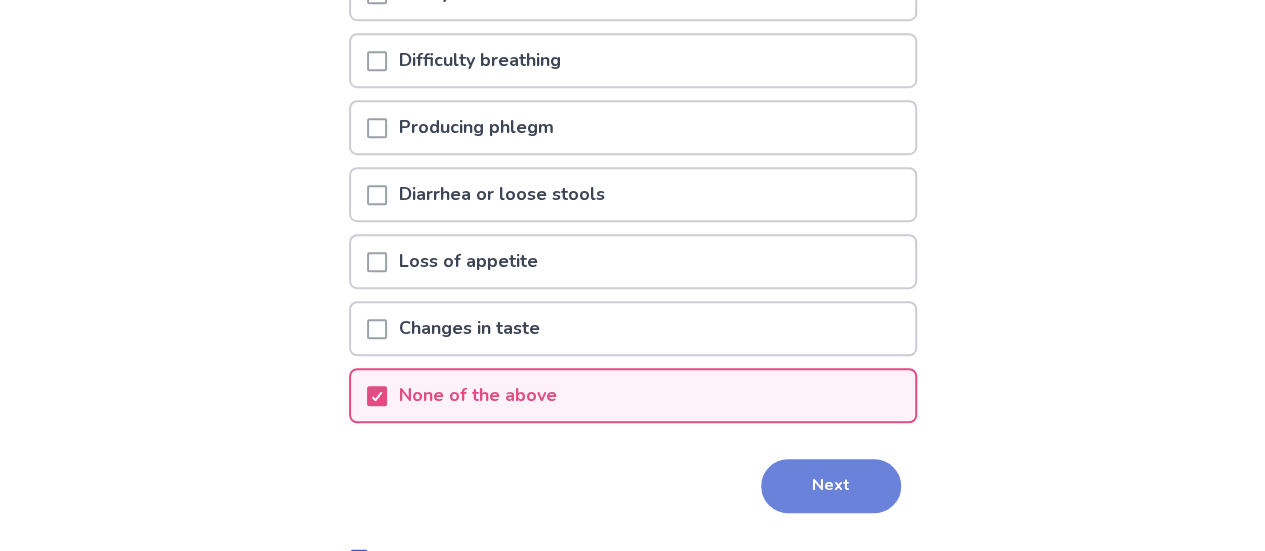 click on "Next" at bounding box center [831, 486] 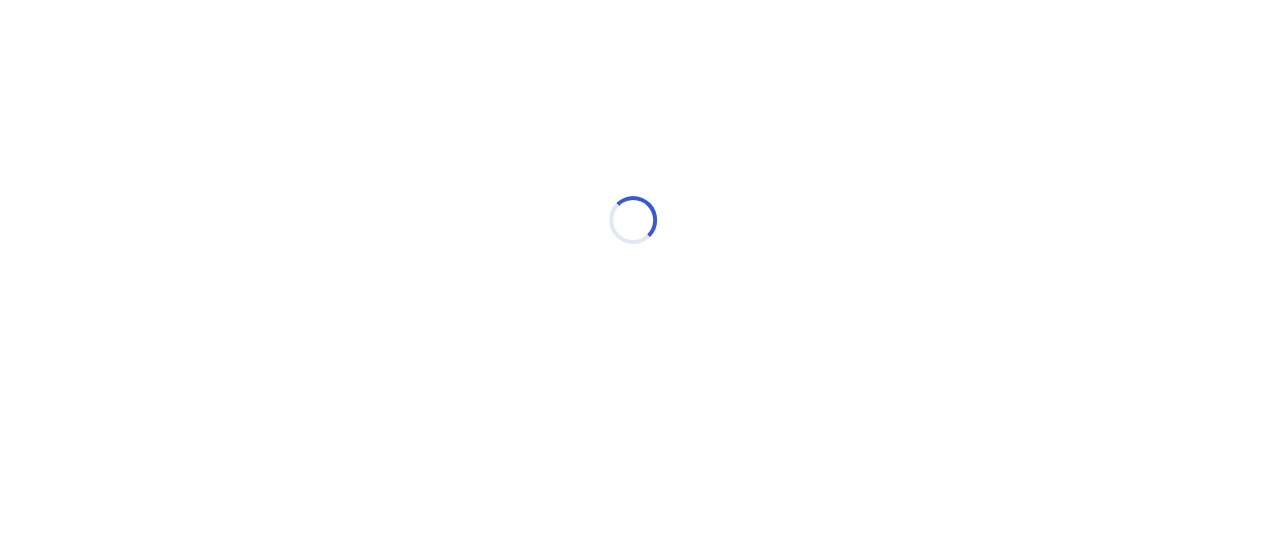 scroll, scrollTop: 0, scrollLeft: 0, axis: both 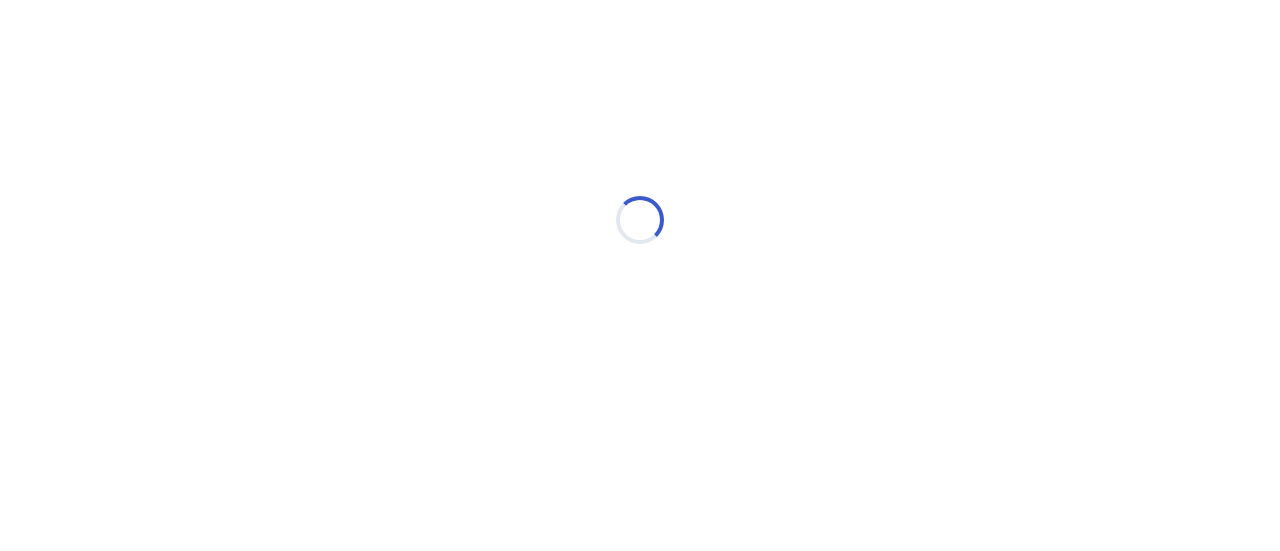 select on "*" 